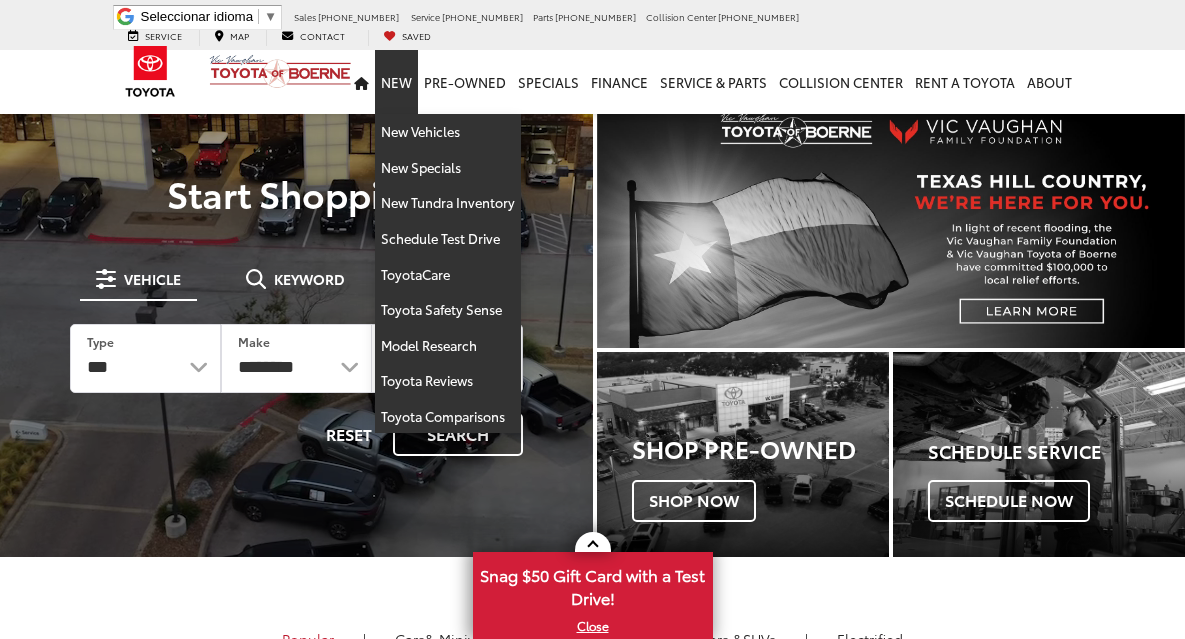 scroll, scrollTop: 0, scrollLeft: 0, axis: both 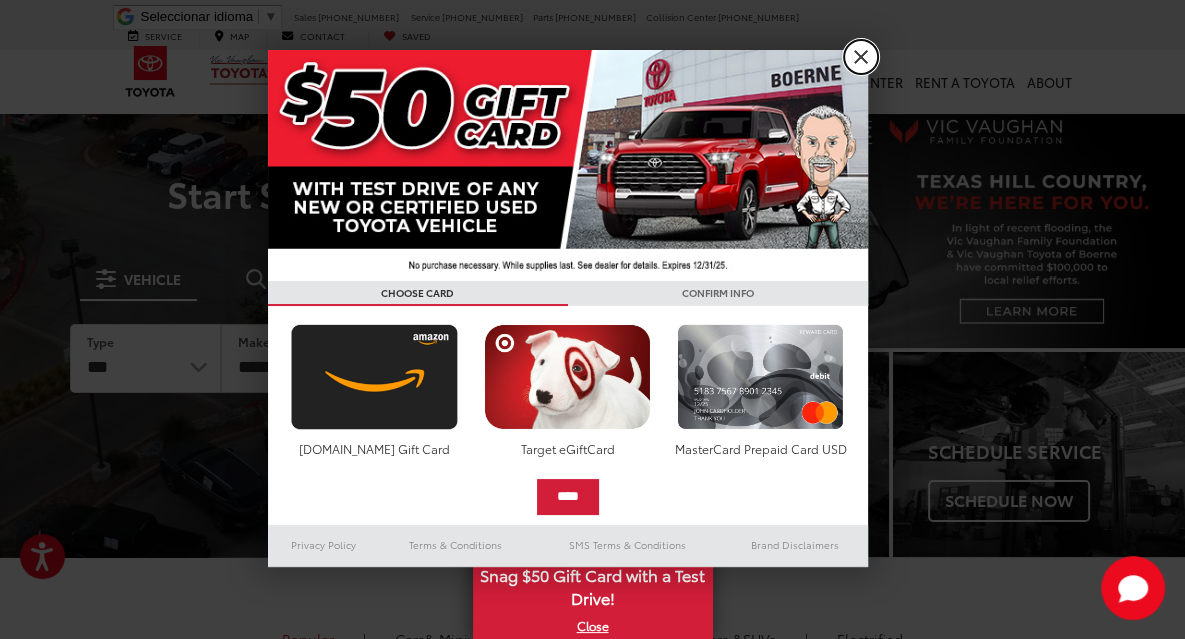 click on "X" at bounding box center (861, 57) 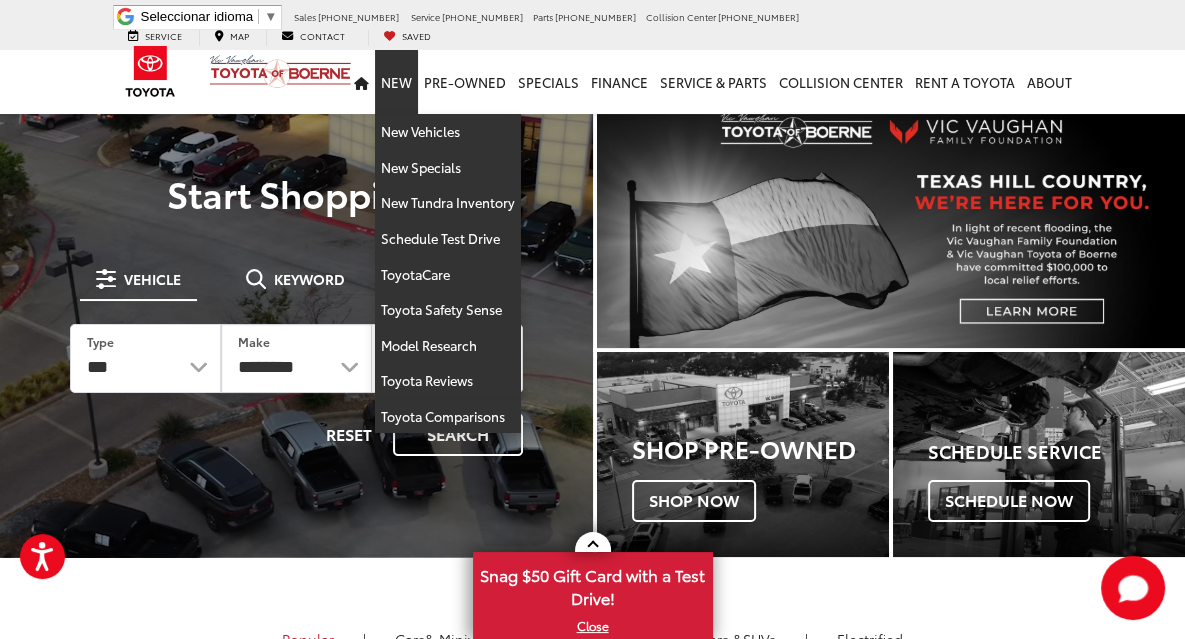 click on "New" at bounding box center [396, 82] 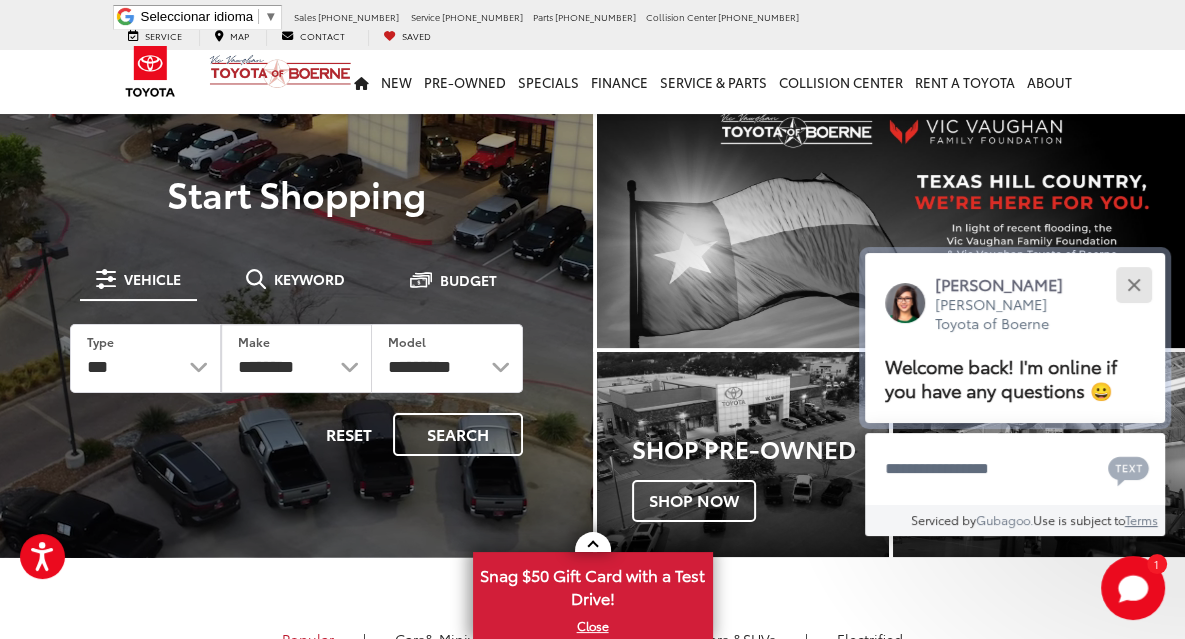 click at bounding box center (1133, 284) 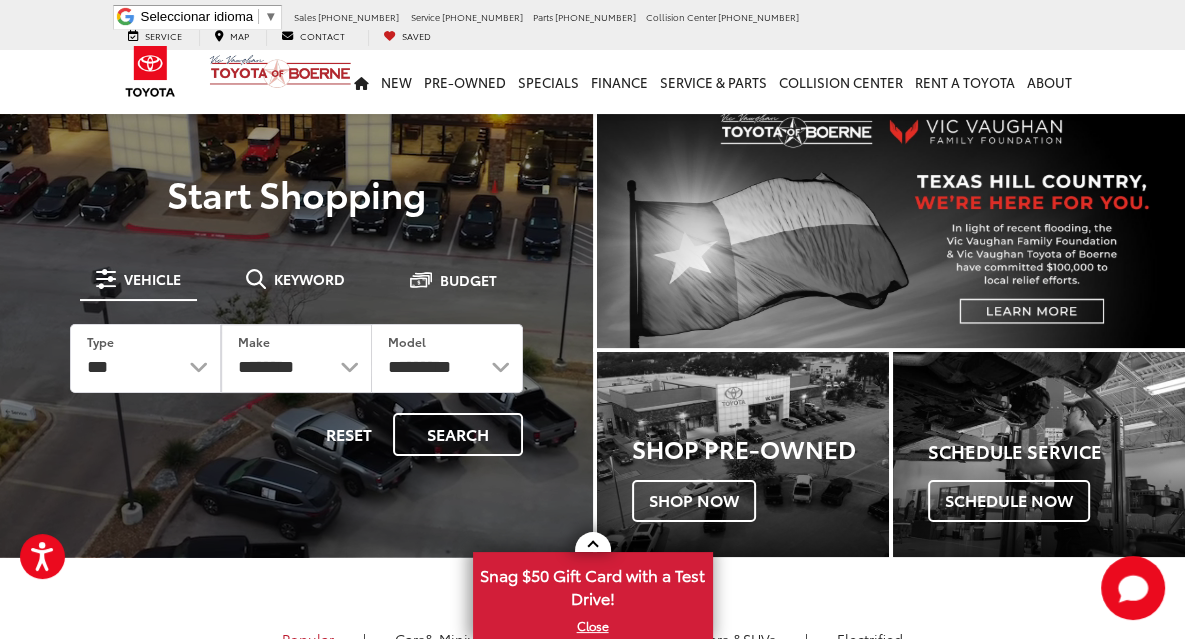 click on "**********" at bounding box center [296, 328] 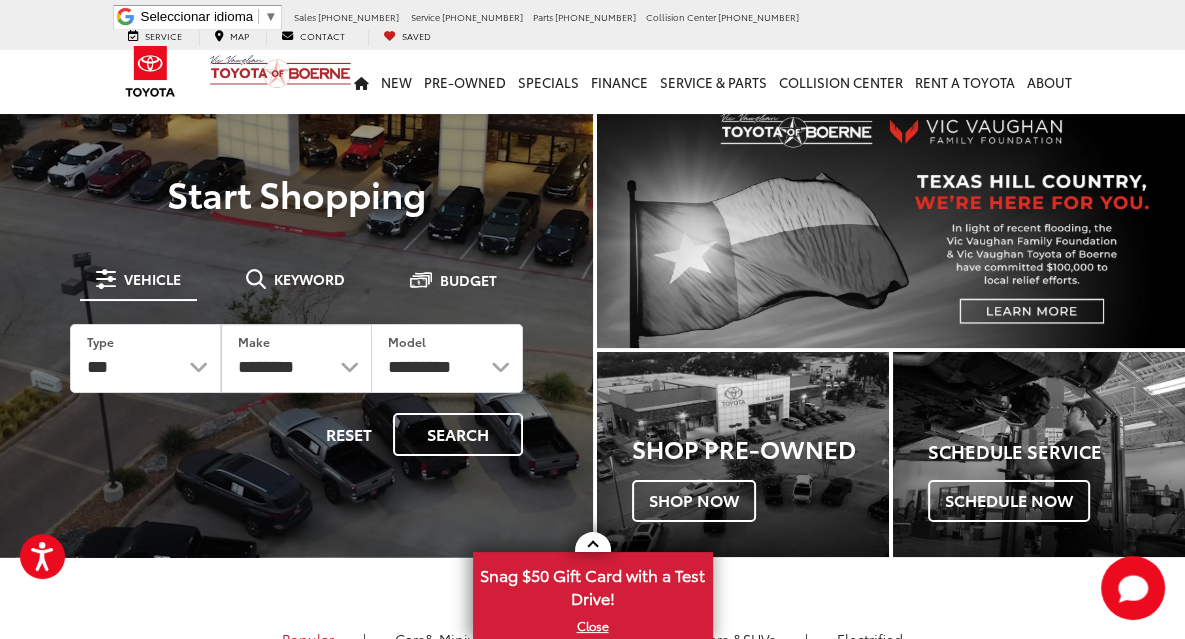 click on "**********" at bounding box center [296, 328] 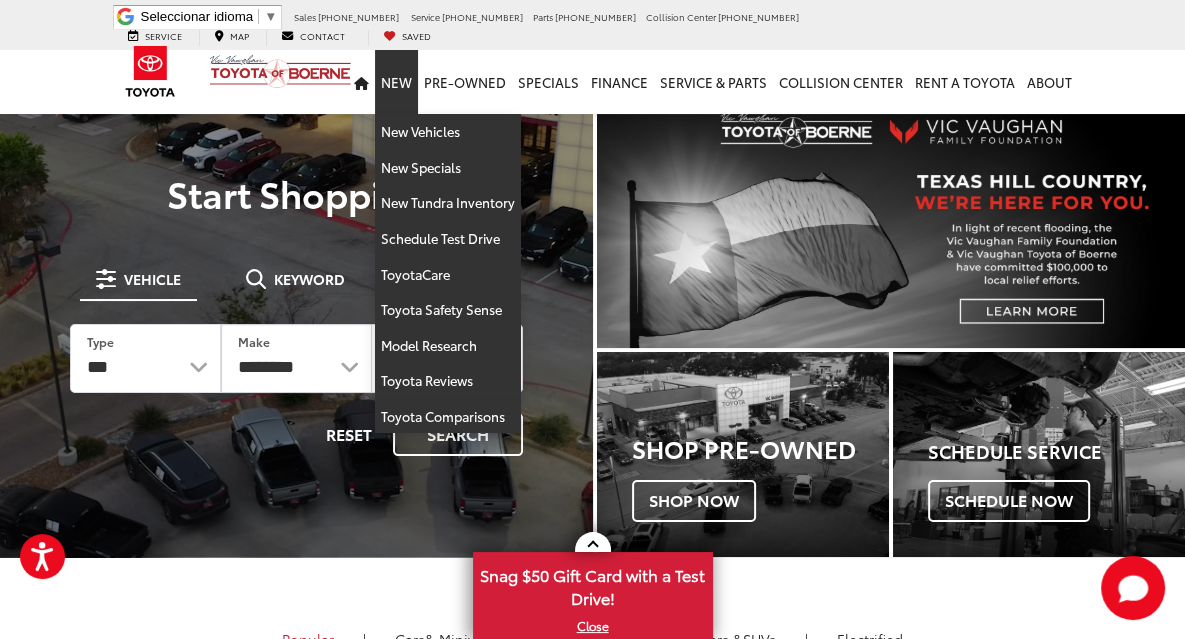 click on "New" at bounding box center [396, 82] 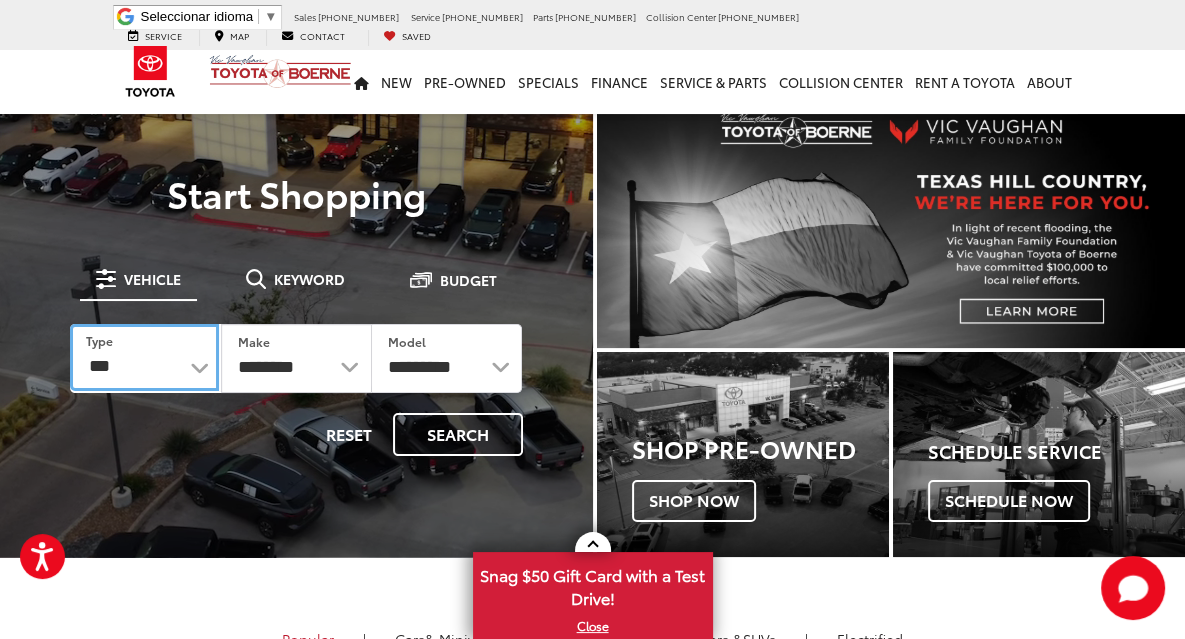 click on "***
***
****
*********" at bounding box center (144, 357) 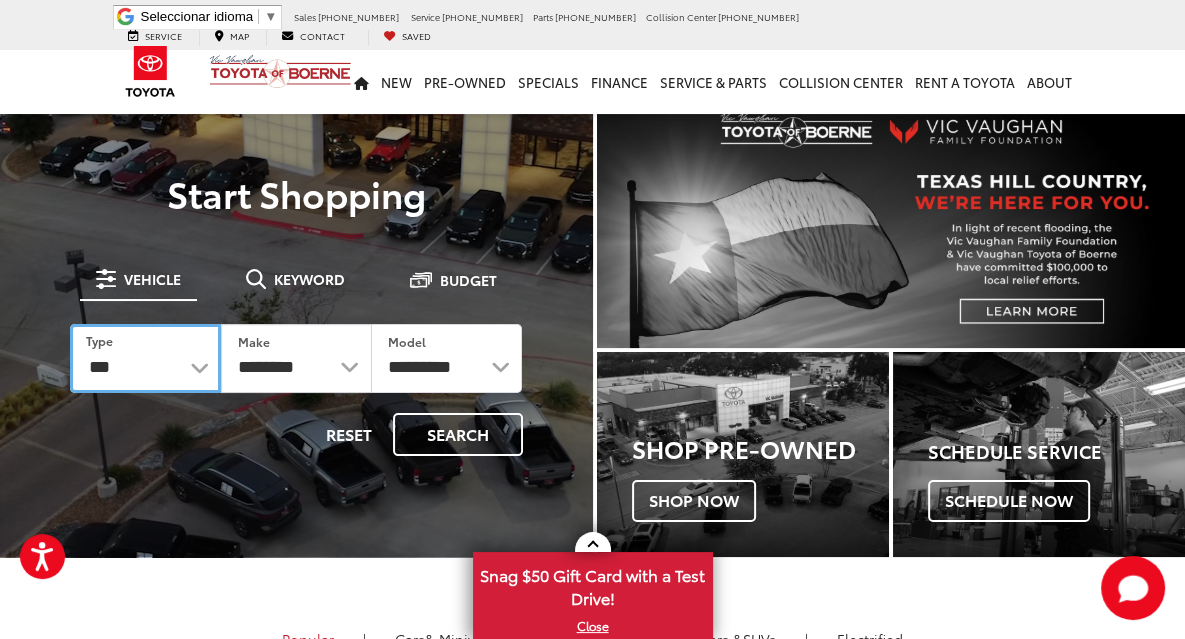 select on "******" 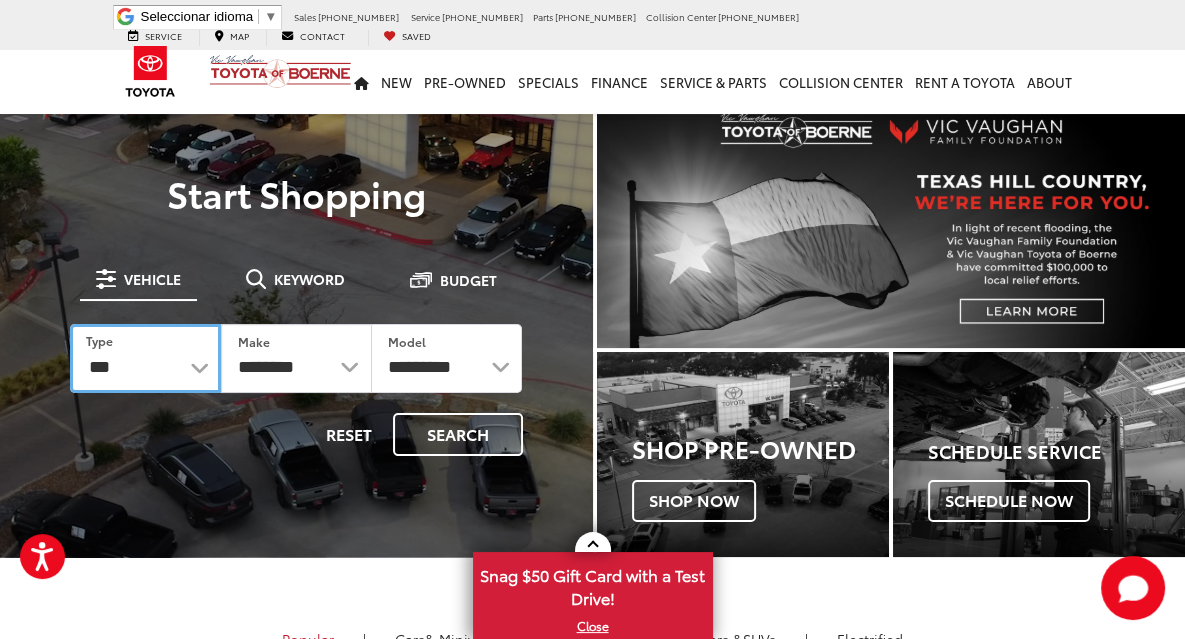 click on "***
***
****
*********" at bounding box center (145, 358) 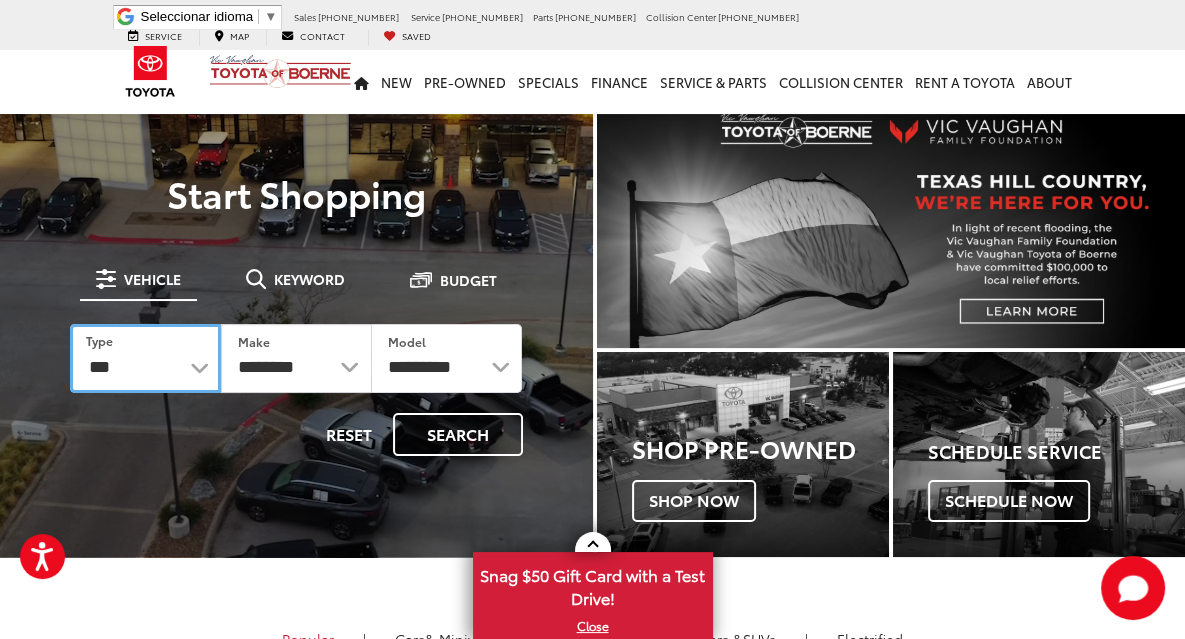 select on "******" 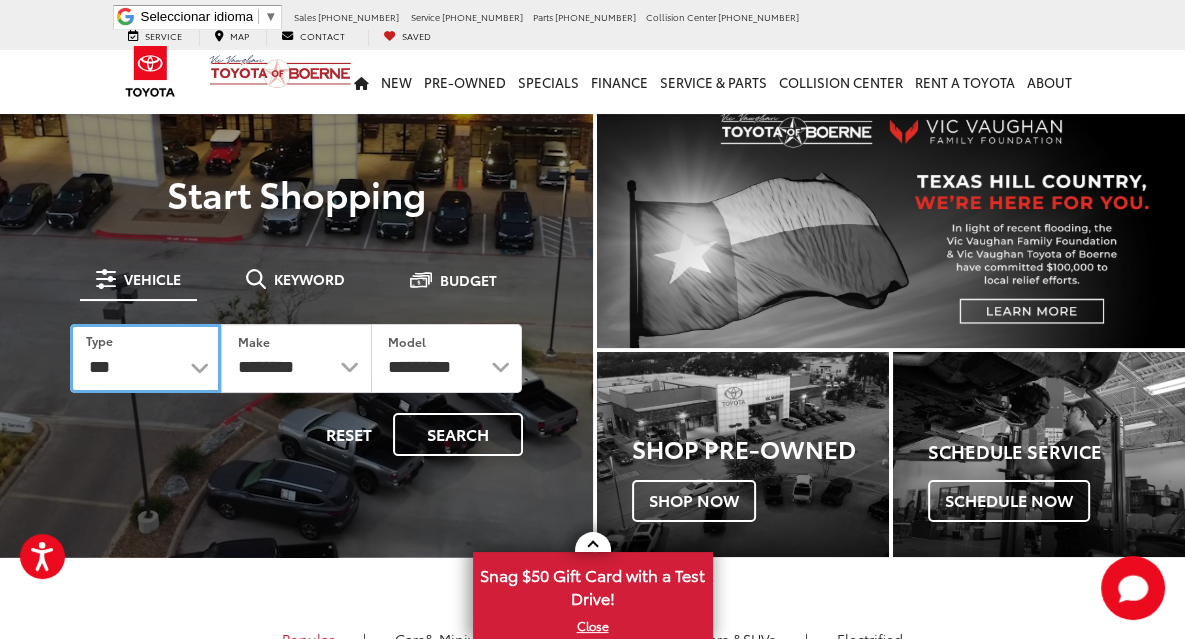 select 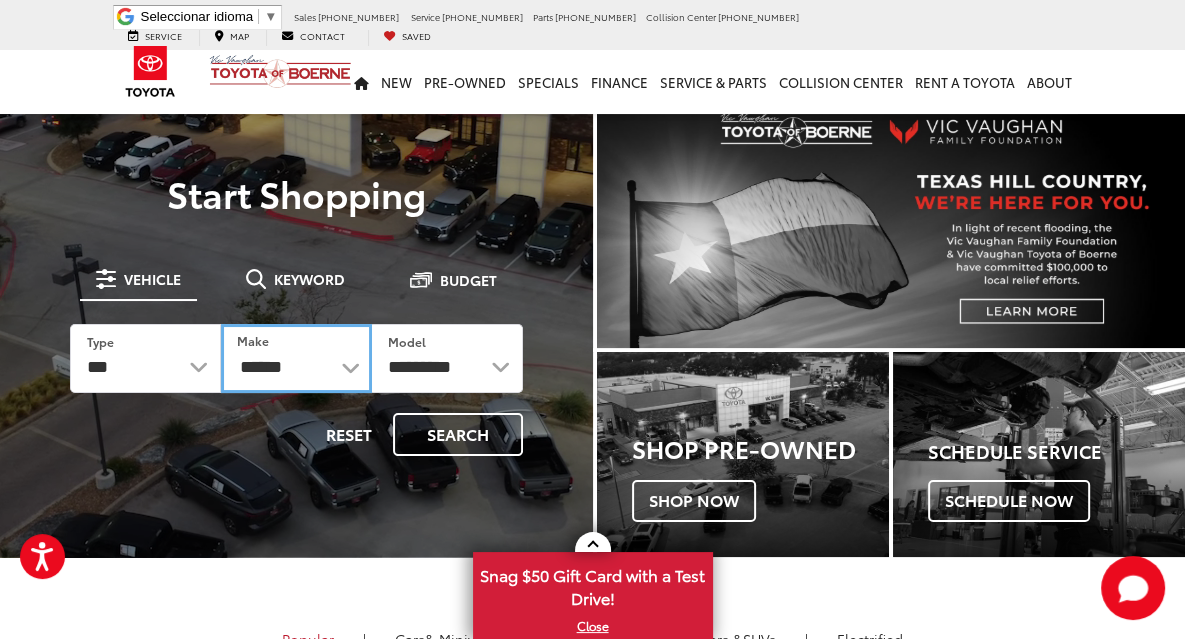 click on "******** ******" at bounding box center [296, 358] 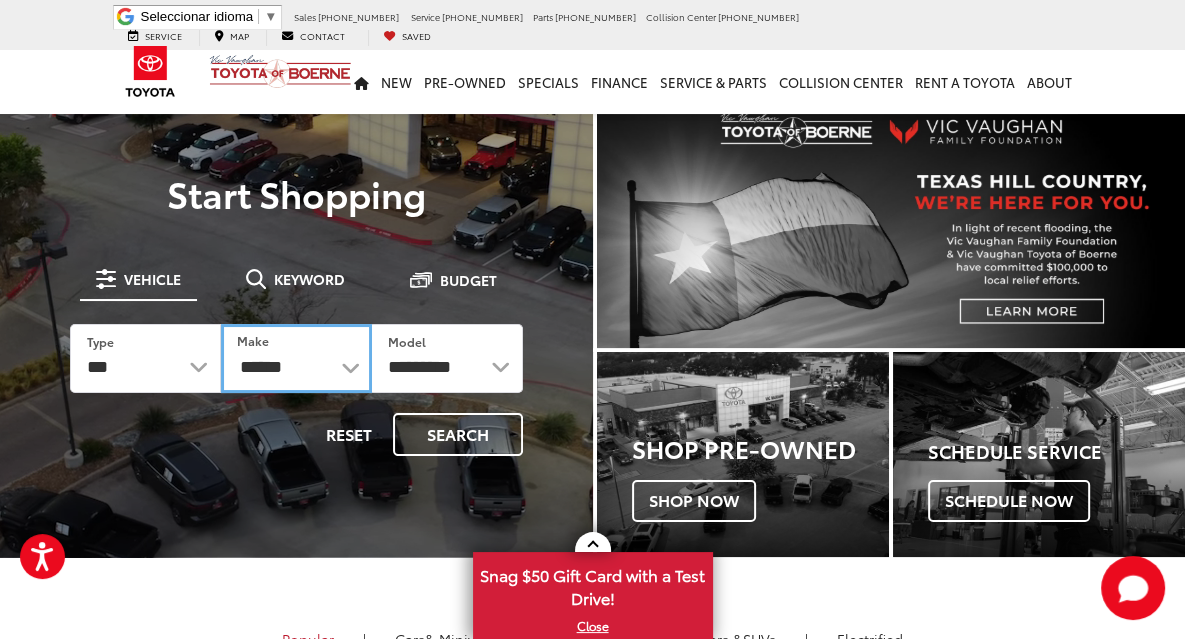 click on "******** ******" at bounding box center [296, 358] 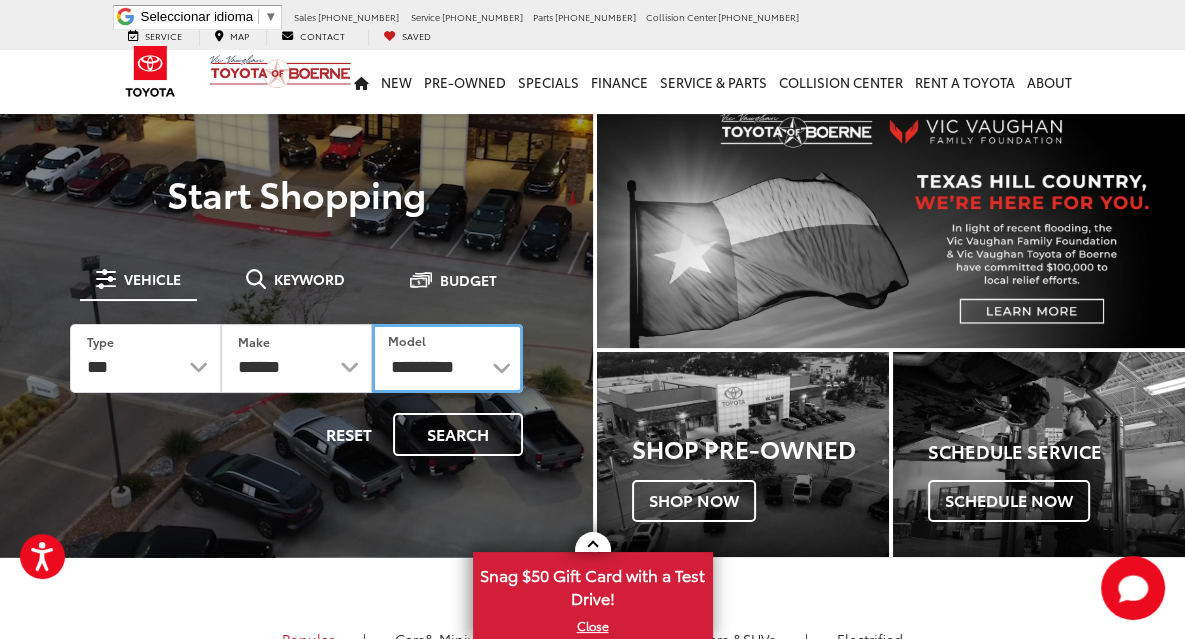 click on "**********" at bounding box center [447, 358] 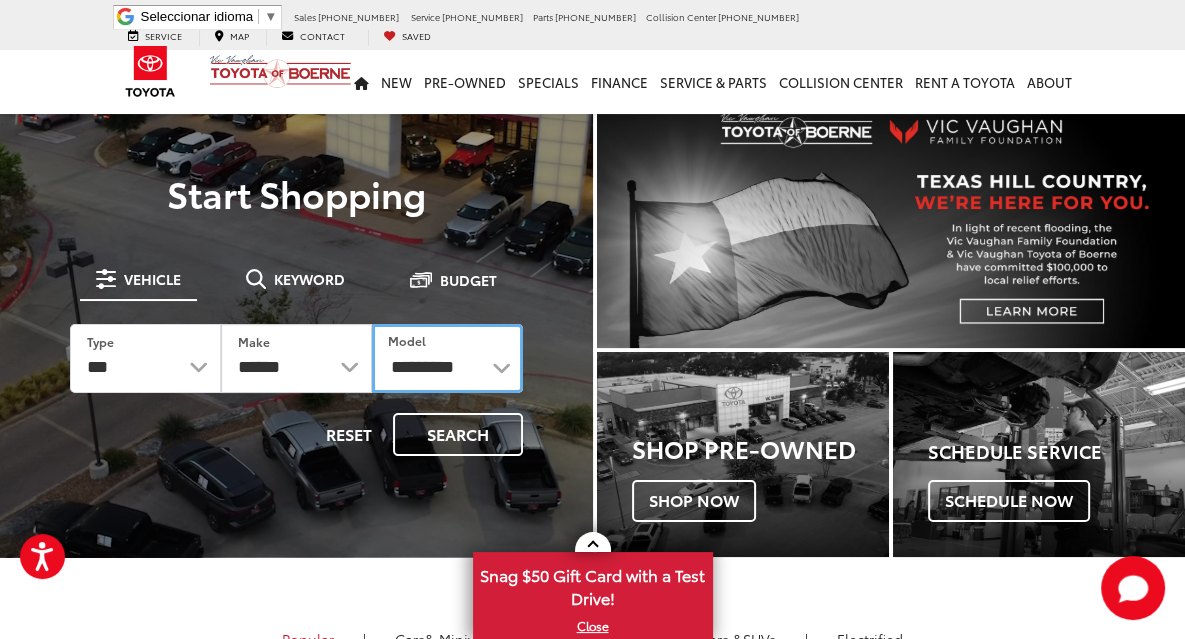 click on "**********" at bounding box center (447, 358) 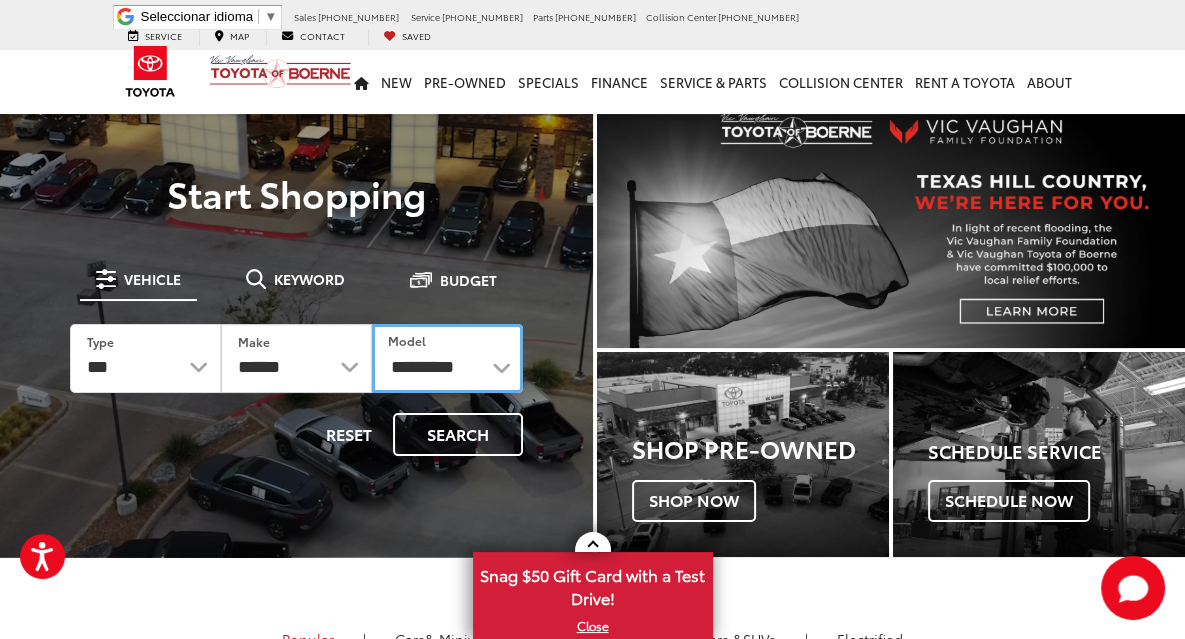 click on "**********" at bounding box center [447, 358] 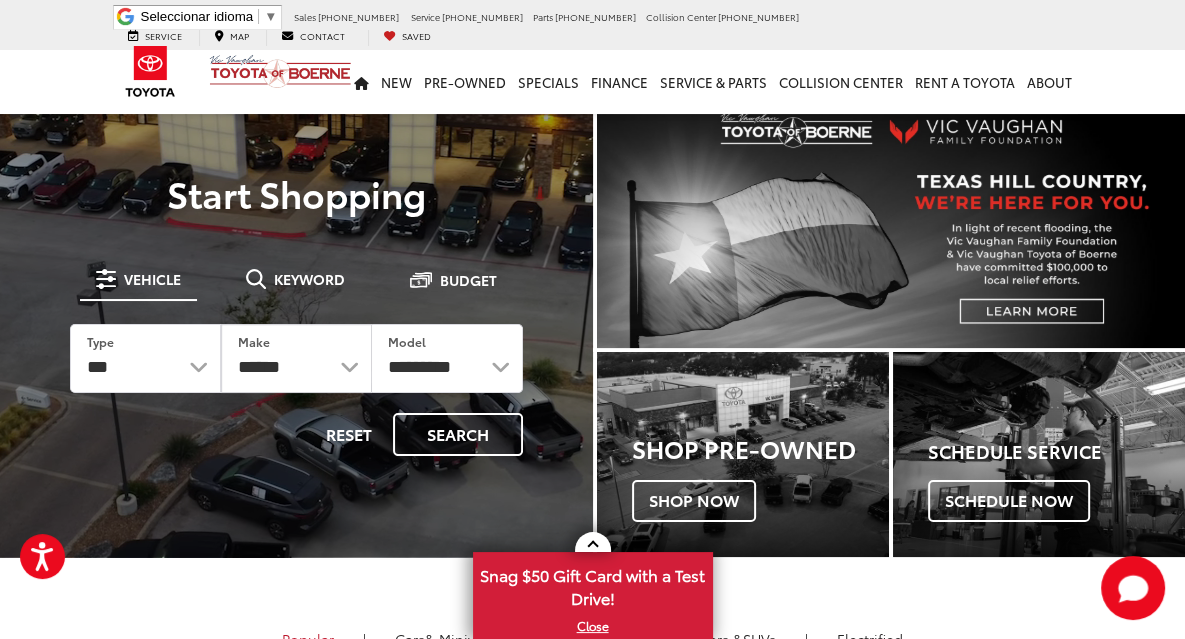 click at bounding box center [106, 279] 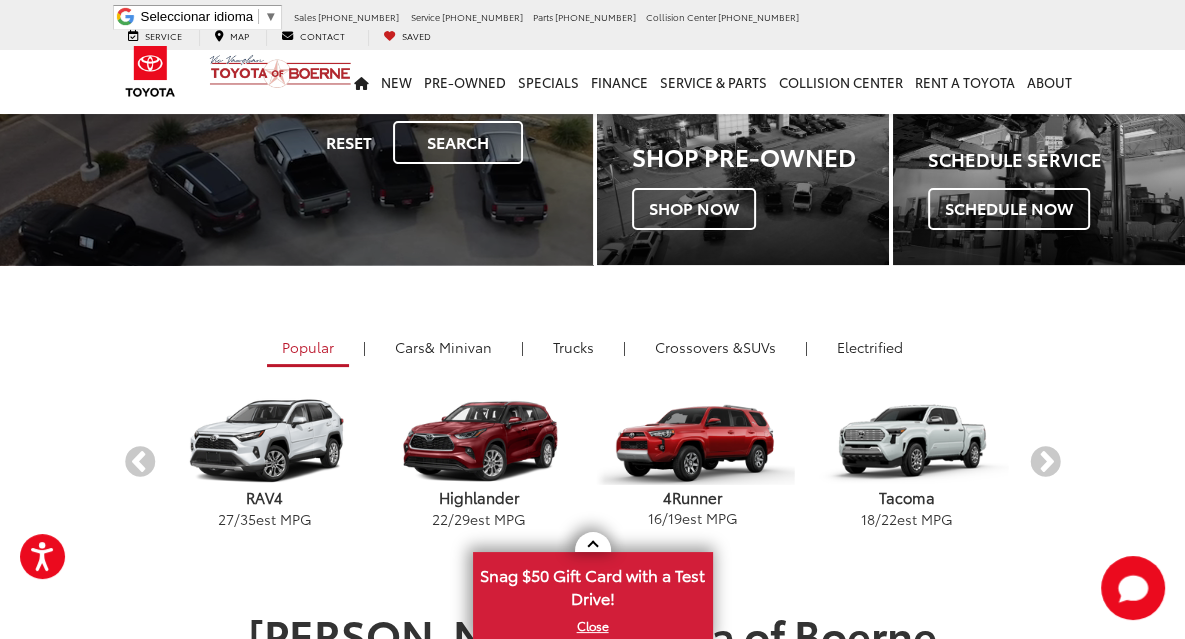 scroll, scrollTop: 495, scrollLeft: 0, axis: vertical 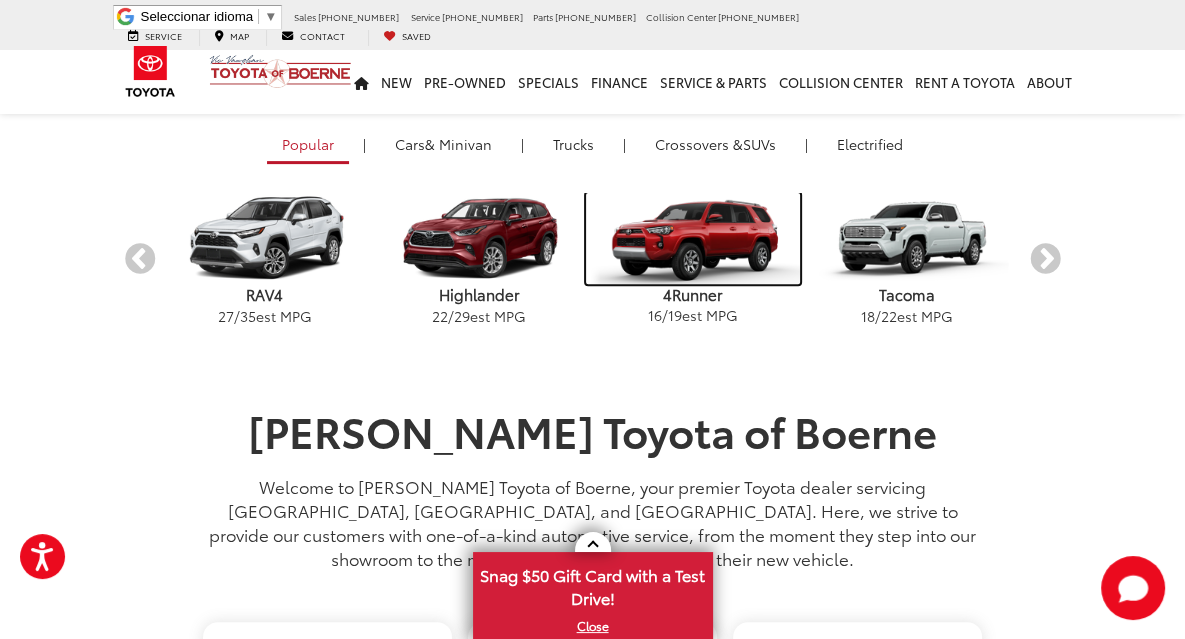 click at bounding box center (693, 238) 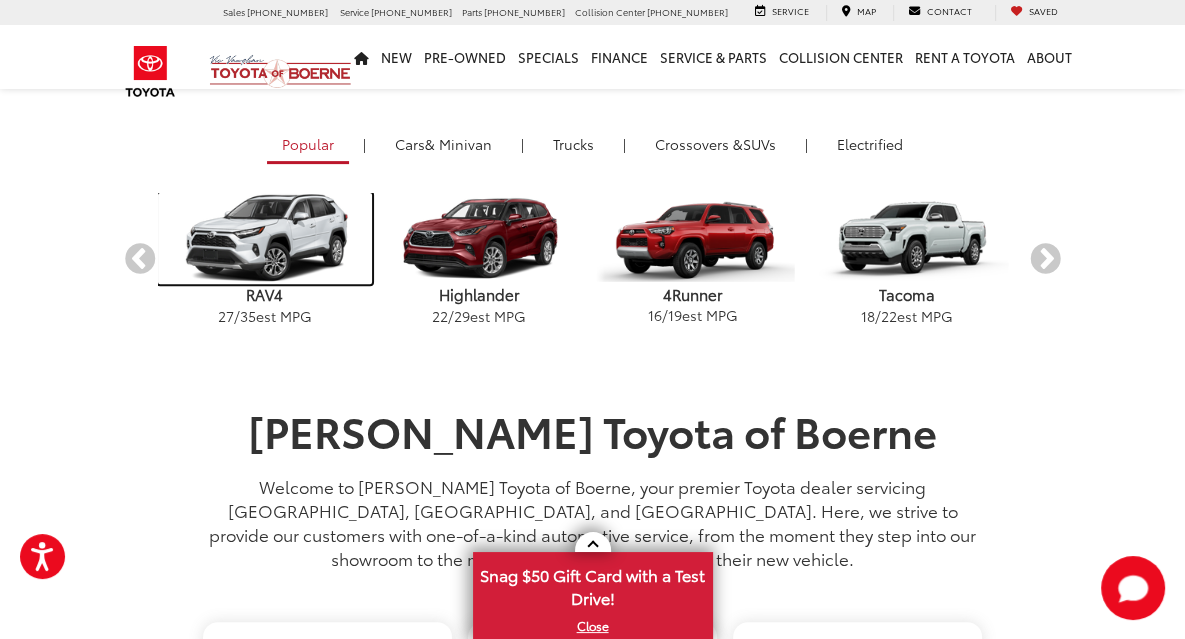 click at bounding box center [265, 238] 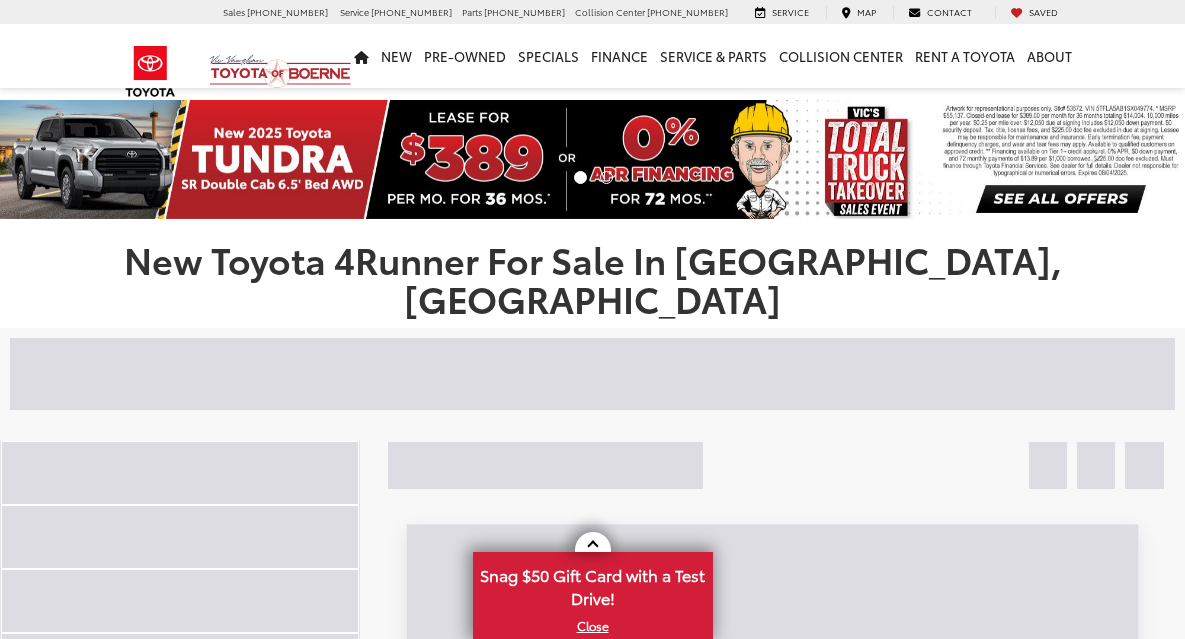 scroll, scrollTop: 0, scrollLeft: 0, axis: both 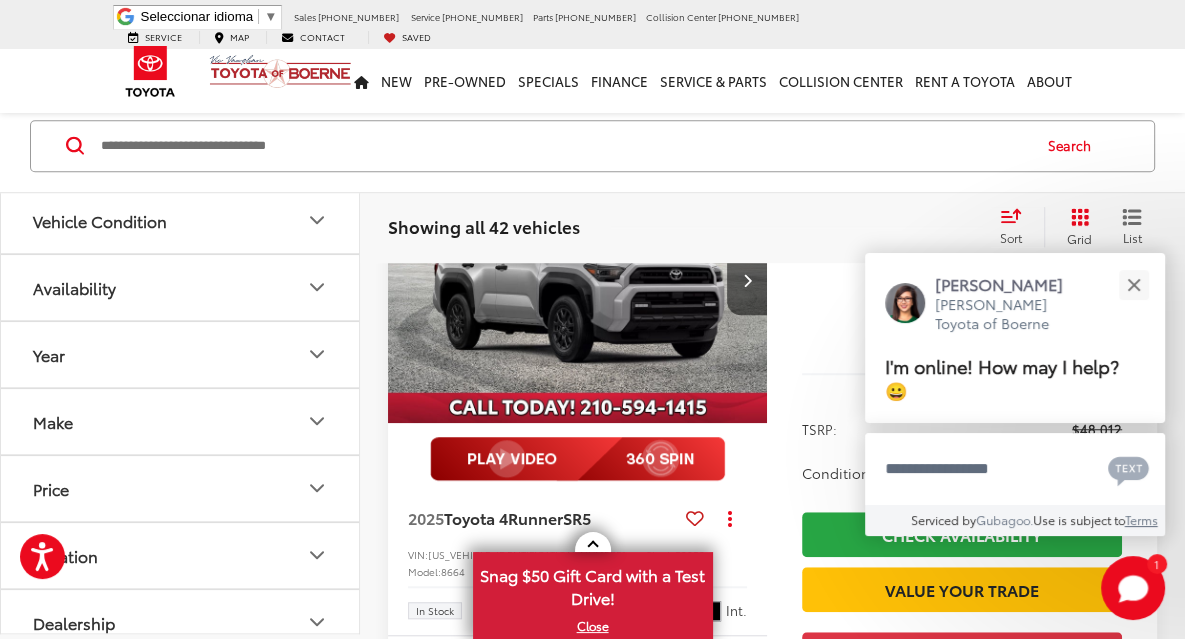 drag, startPoint x: 1192, startPoint y: 36, endPoint x: 1194, endPoint y: 93, distance: 57.035076 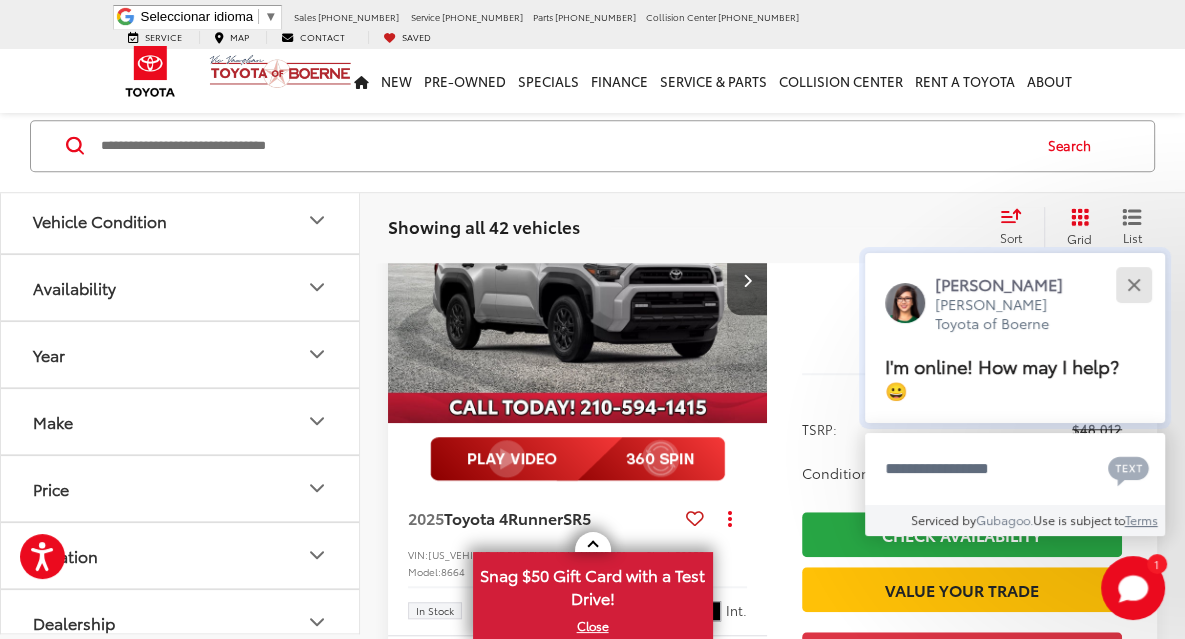 click at bounding box center (1133, 284) 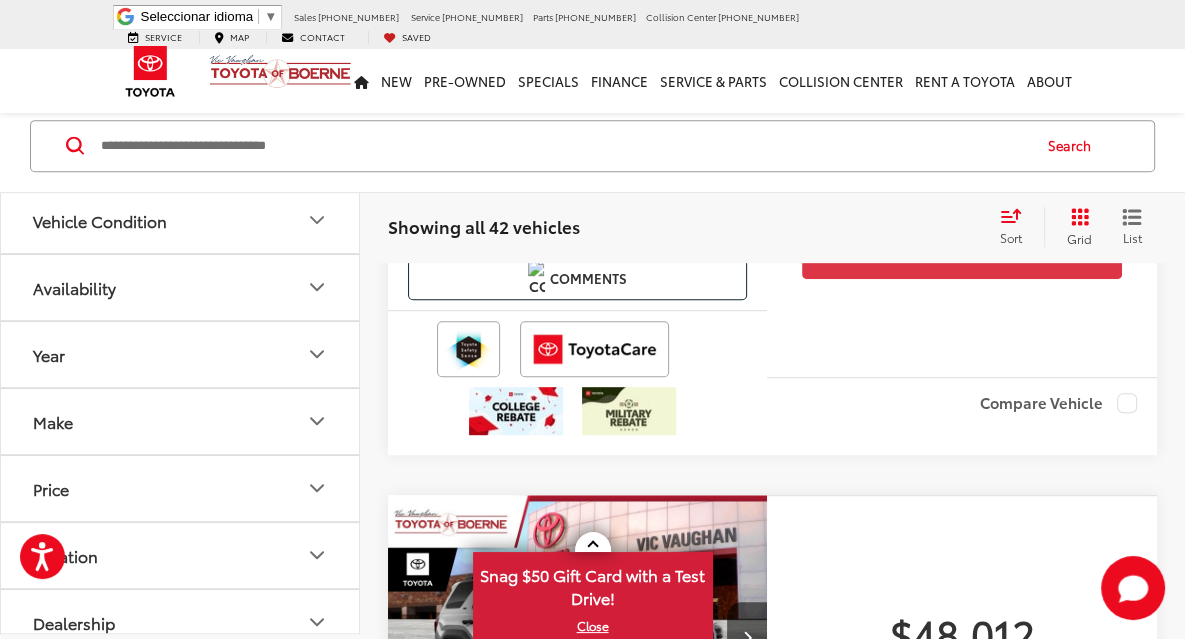 scroll, scrollTop: 1071, scrollLeft: 0, axis: vertical 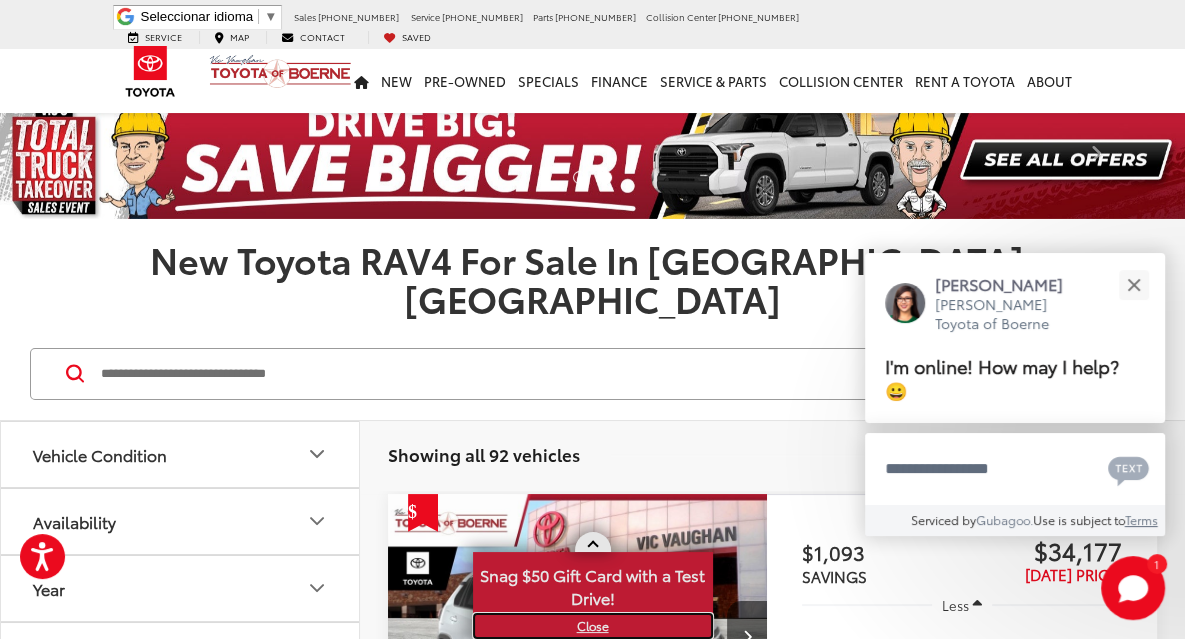click on "X" at bounding box center [593, 626] 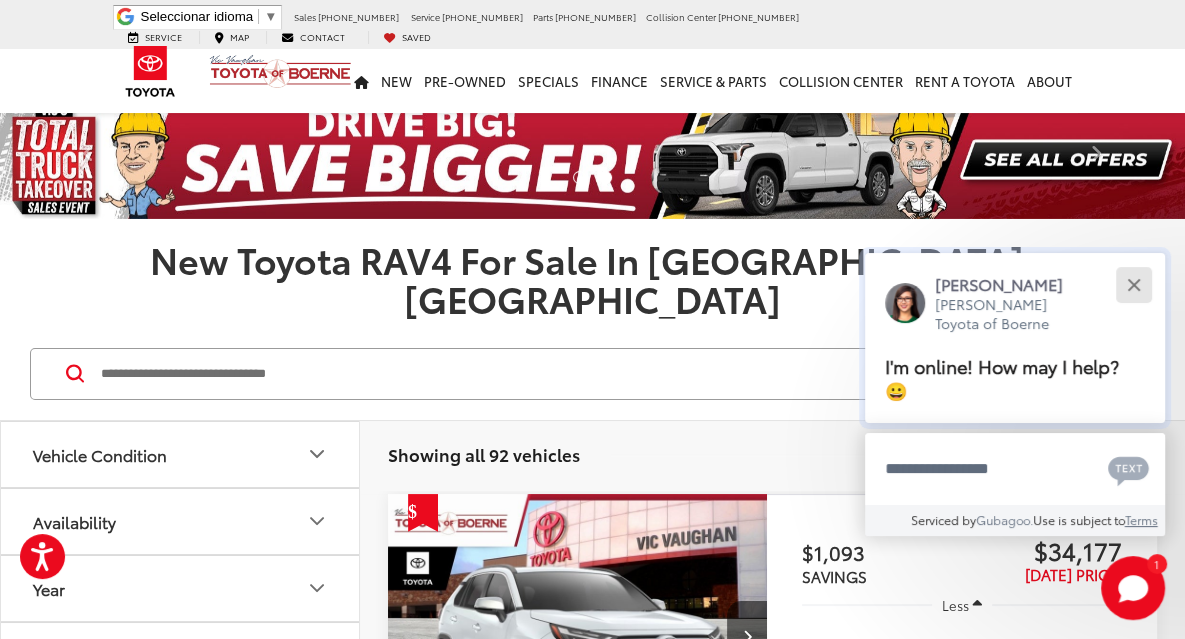 click at bounding box center (1133, 284) 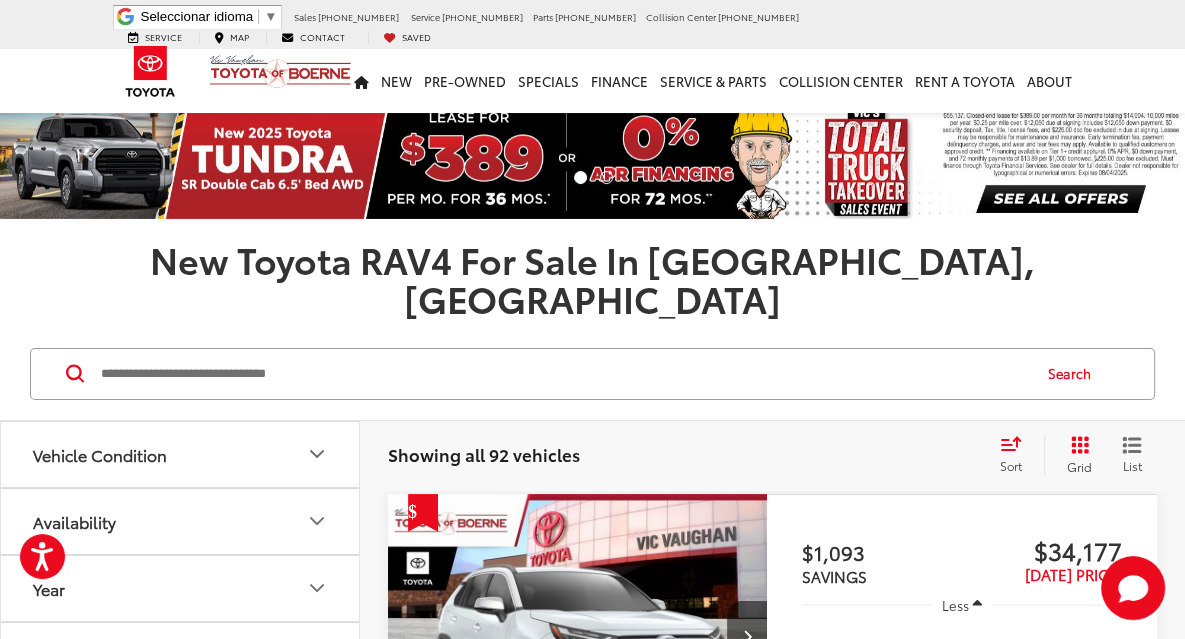 click 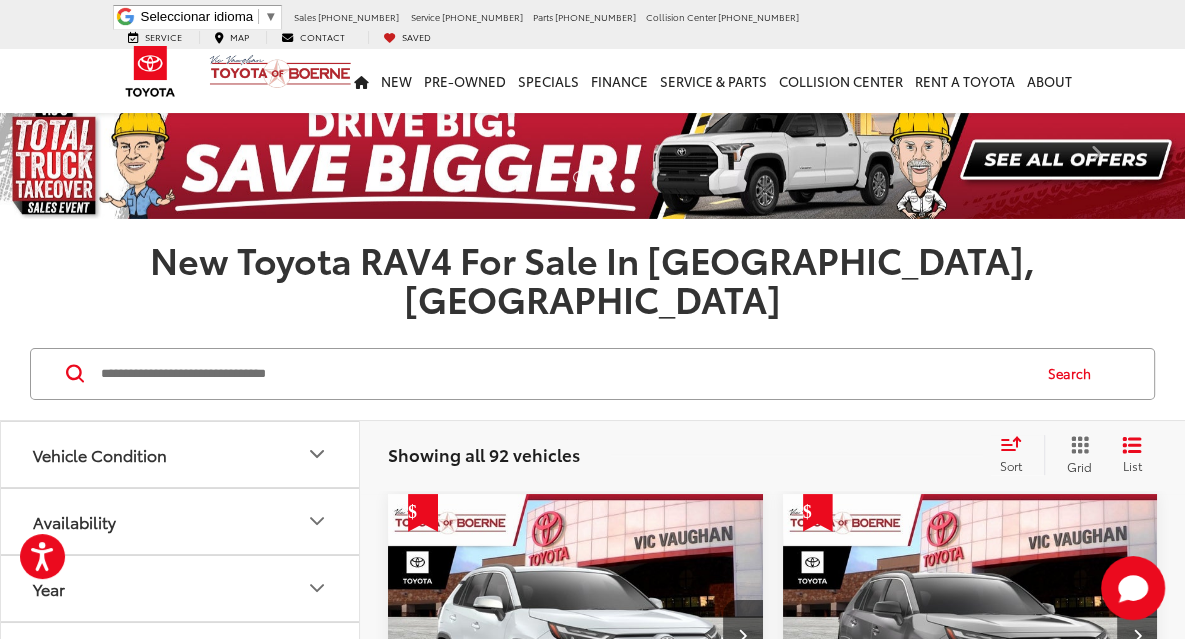 click 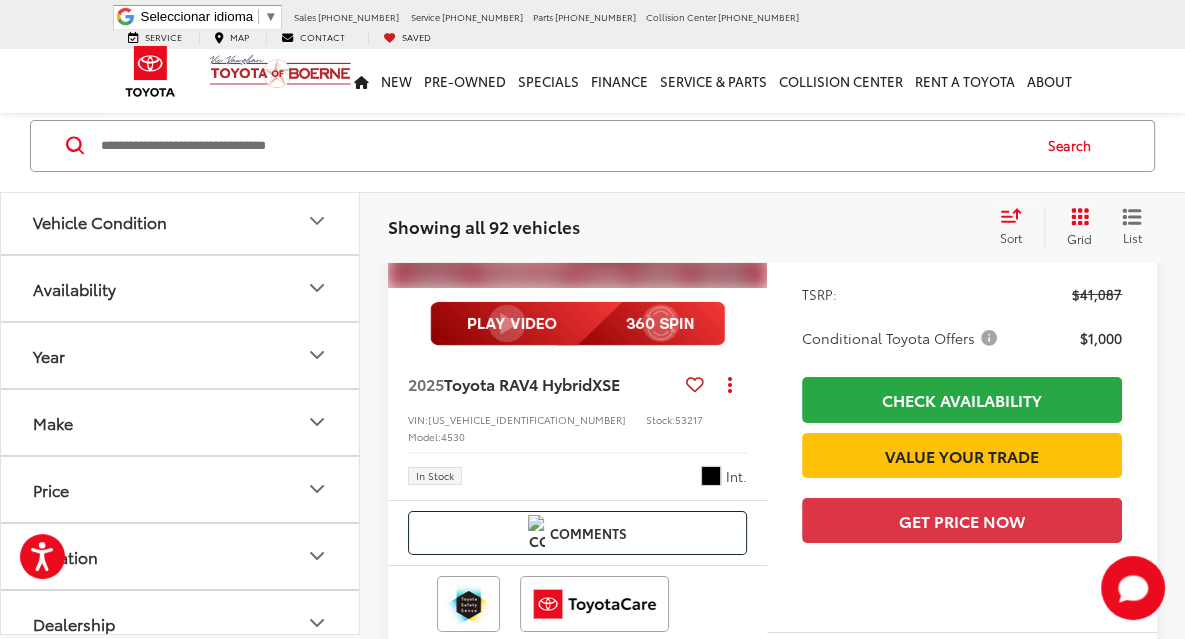 scroll, scrollTop: 5257, scrollLeft: 0, axis: vertical 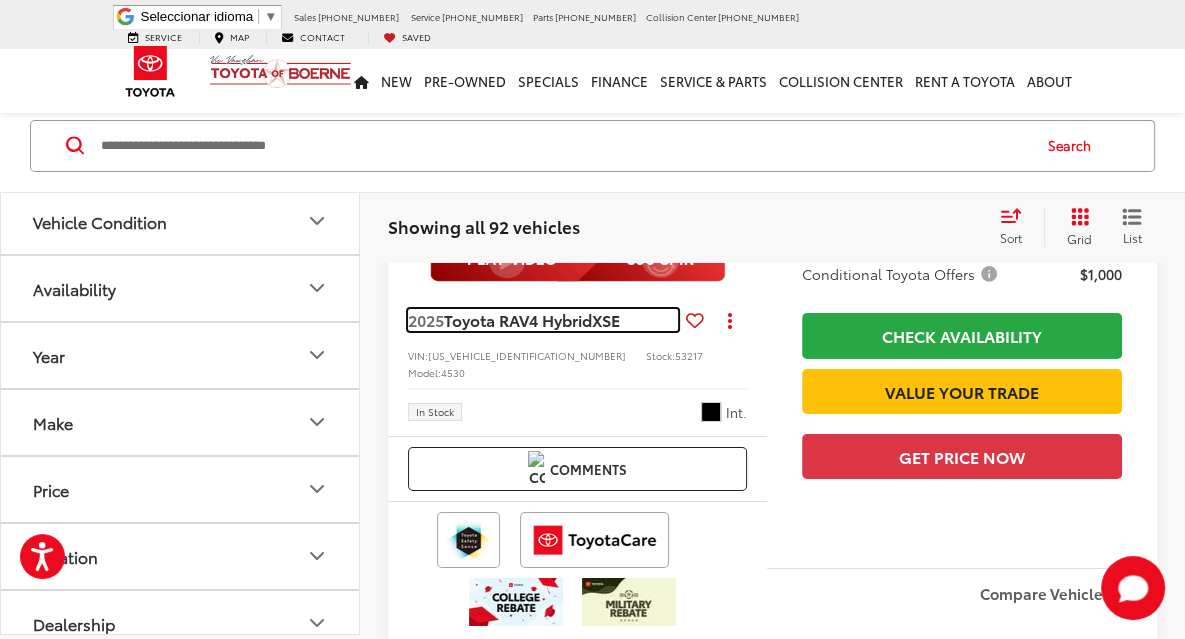 click on "Toyota RAV4 Hybrid" at bounding box center [518, 319] 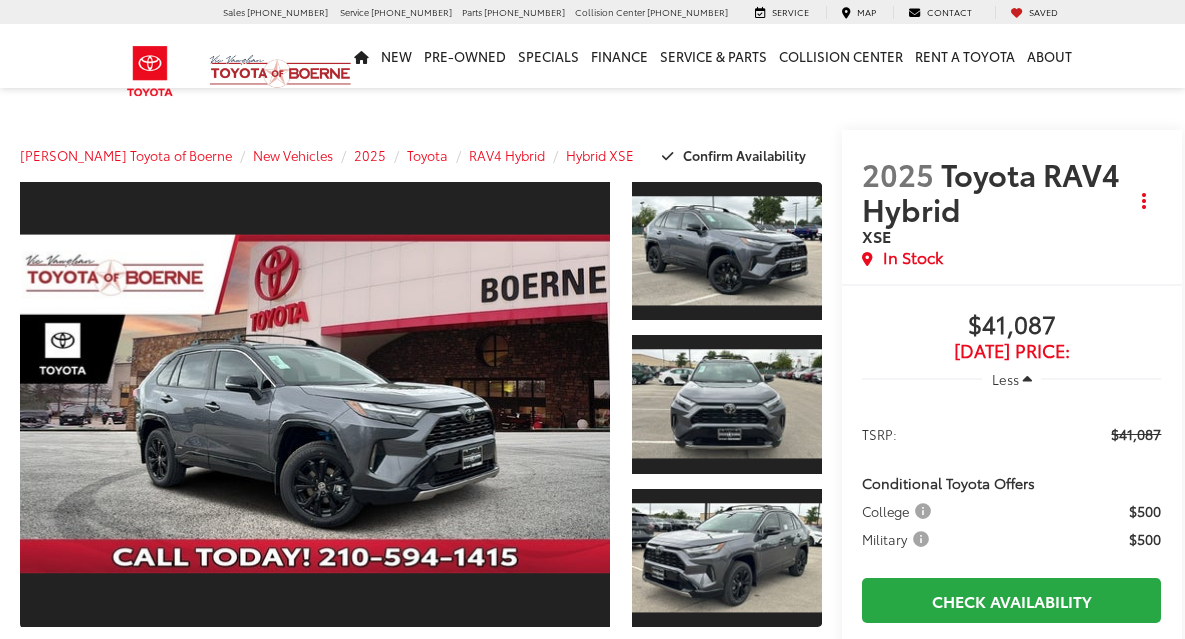 scroll, scrollTop: 0, scrollLeft: 0, axis: both 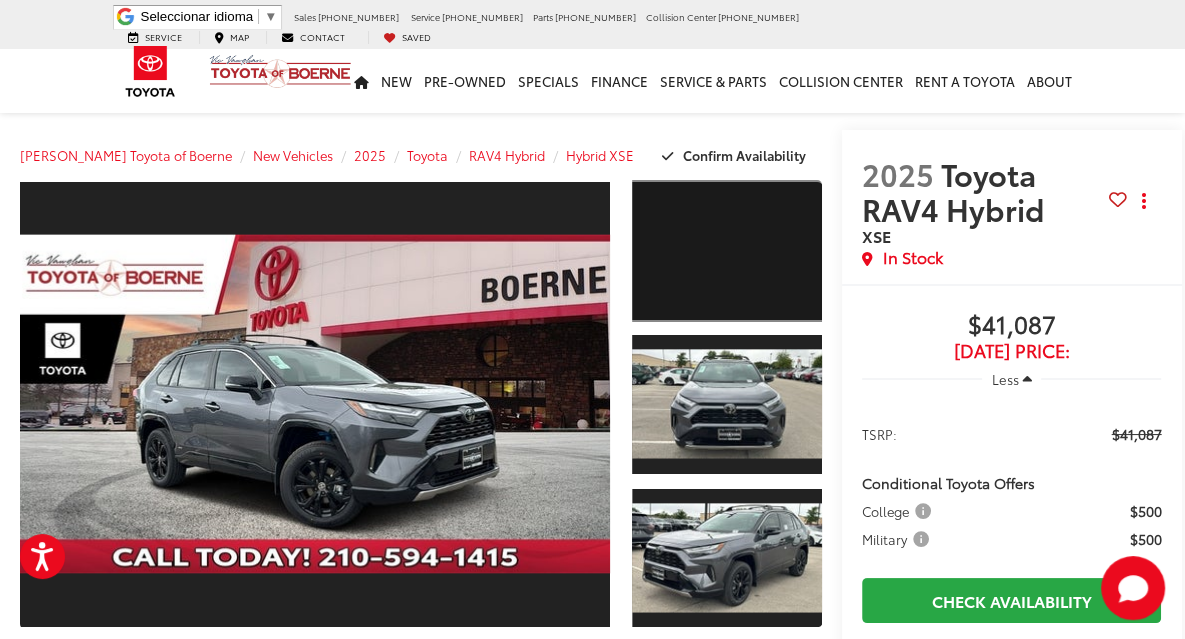 click at bounding box center (727, 251) 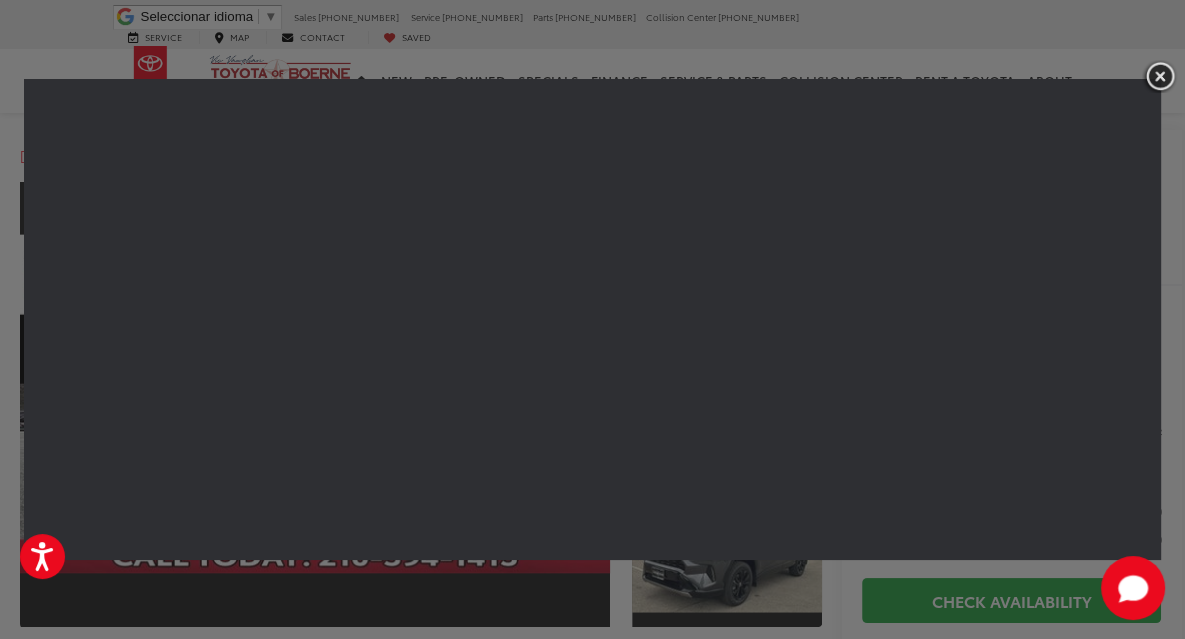 click at bounding box center (1160, 76) 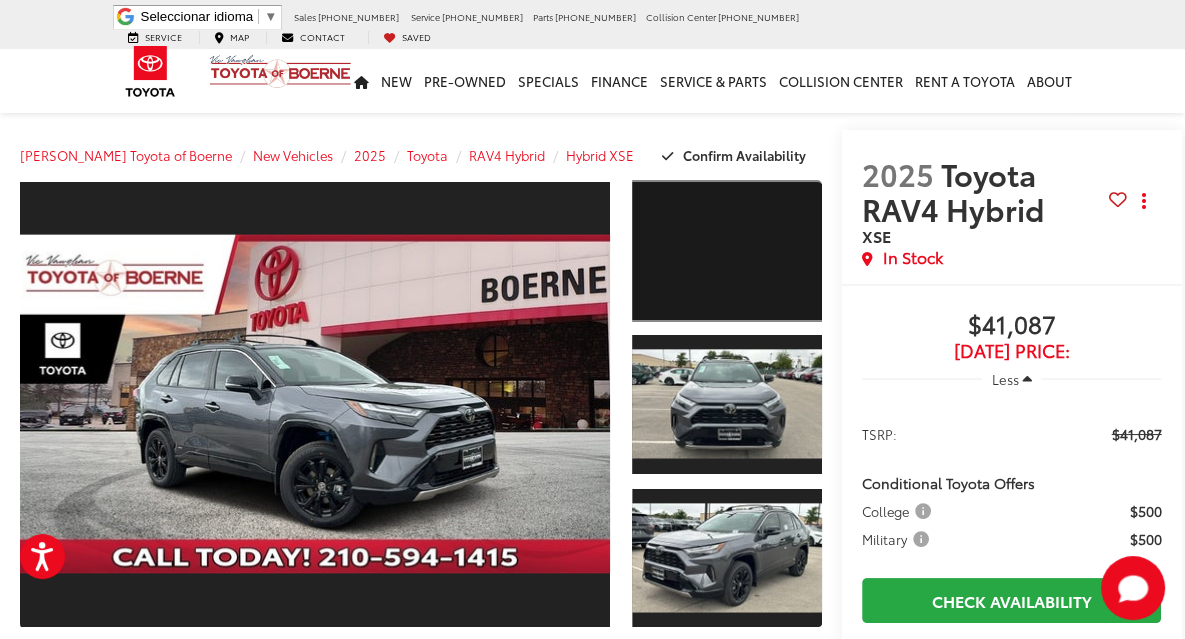 click at bounding box center (727, 251) 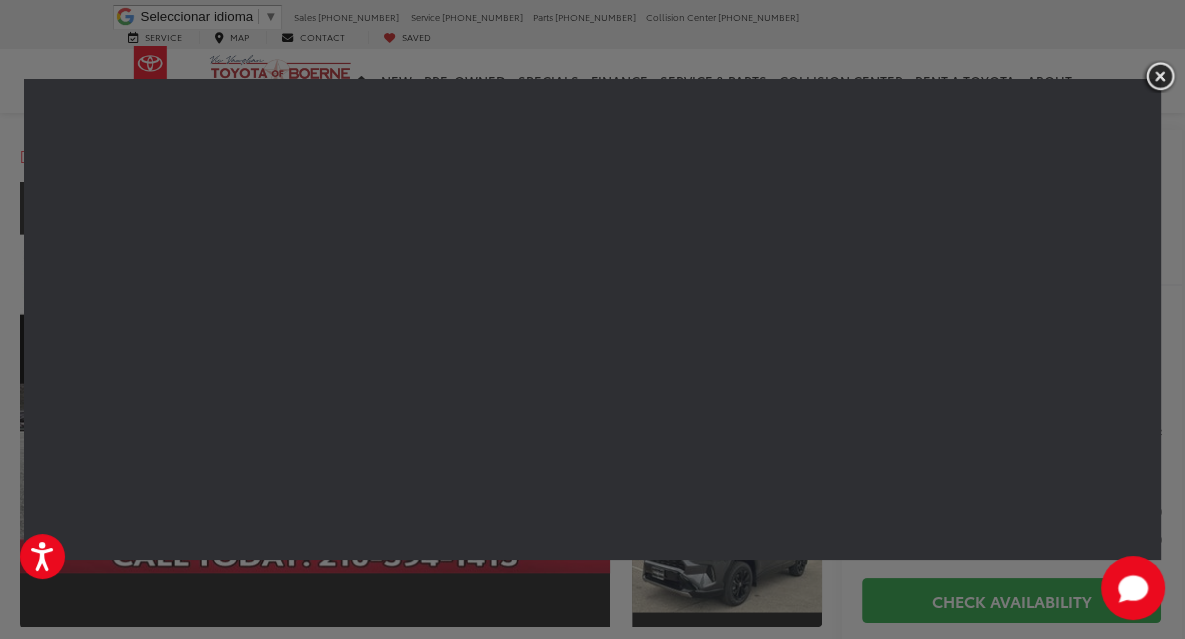 click at bounding box center (1160, 76) 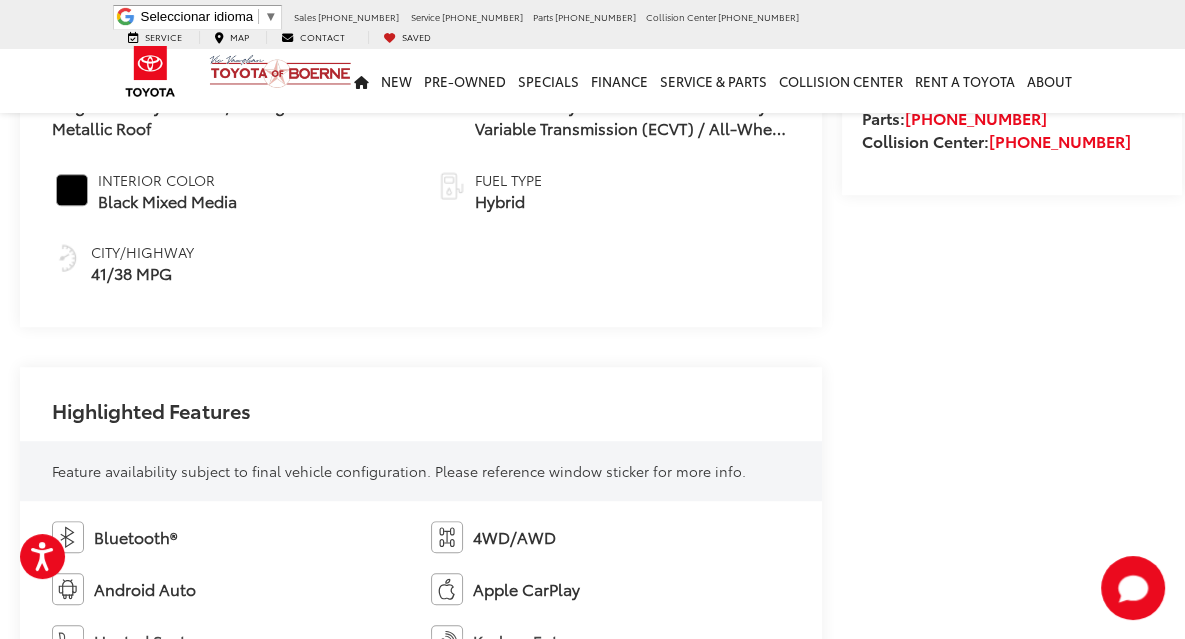 scroll, scrollTop: 1032, scrollLeft: 0, axis: vertical 